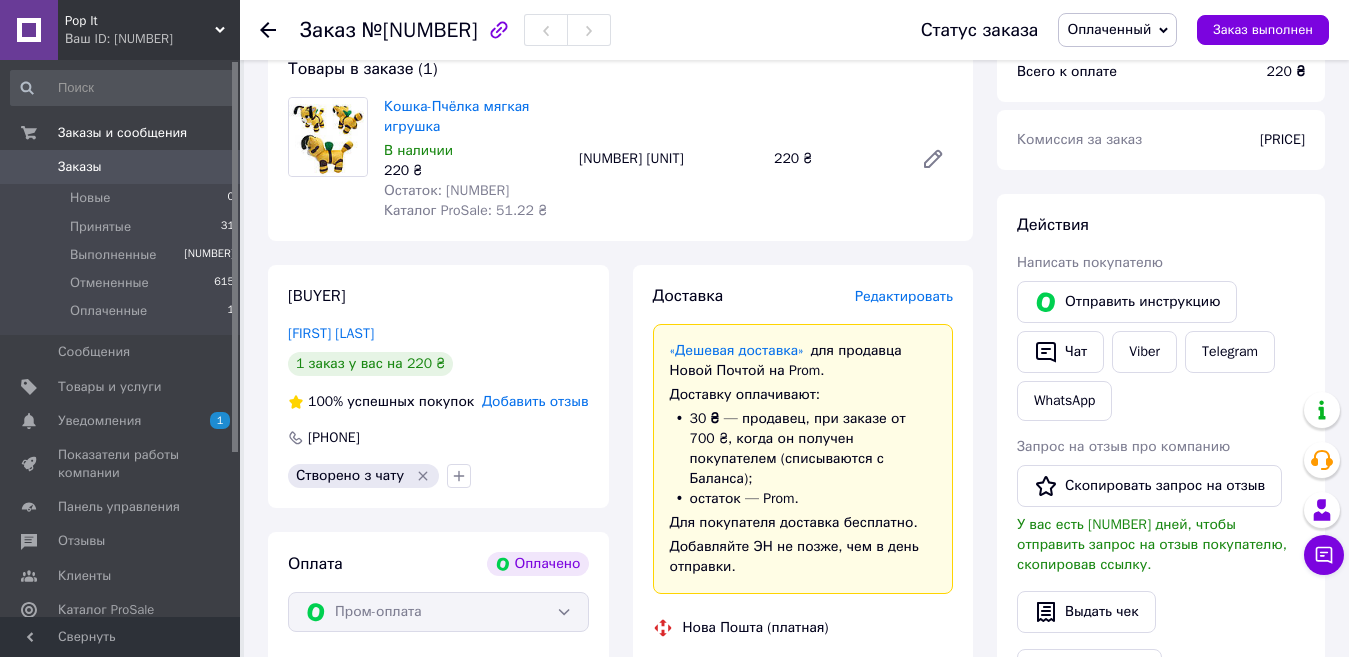scroll, scrollTop: 0, scrollLeft: 0, axis: both 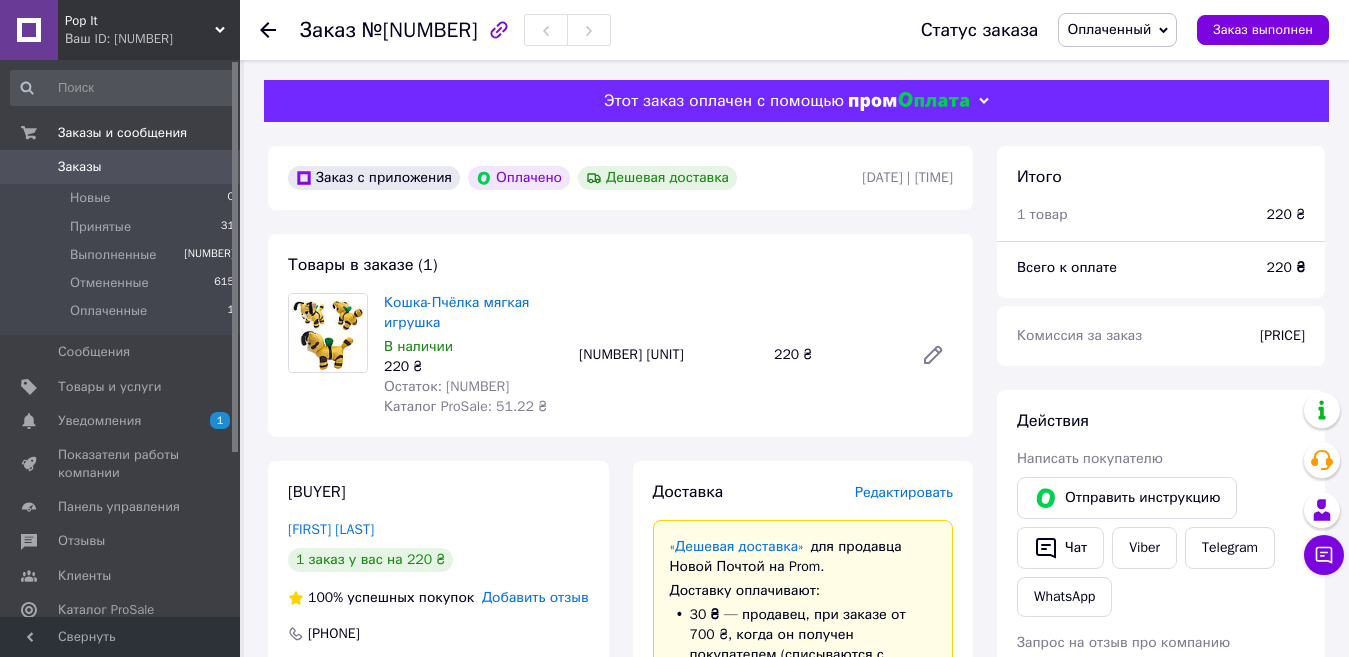 click on "Заказы" at bounding box center [121, 167] 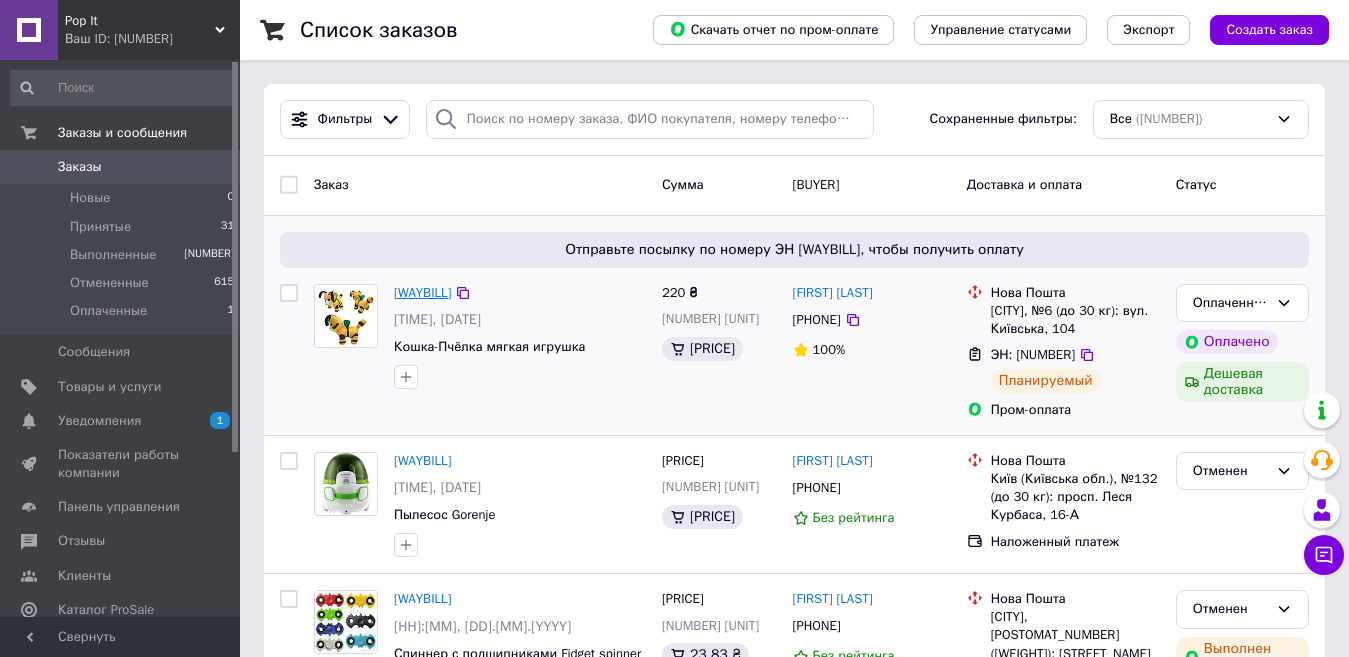 click on "[WAYBILL]" at bounding box center [422, 292] 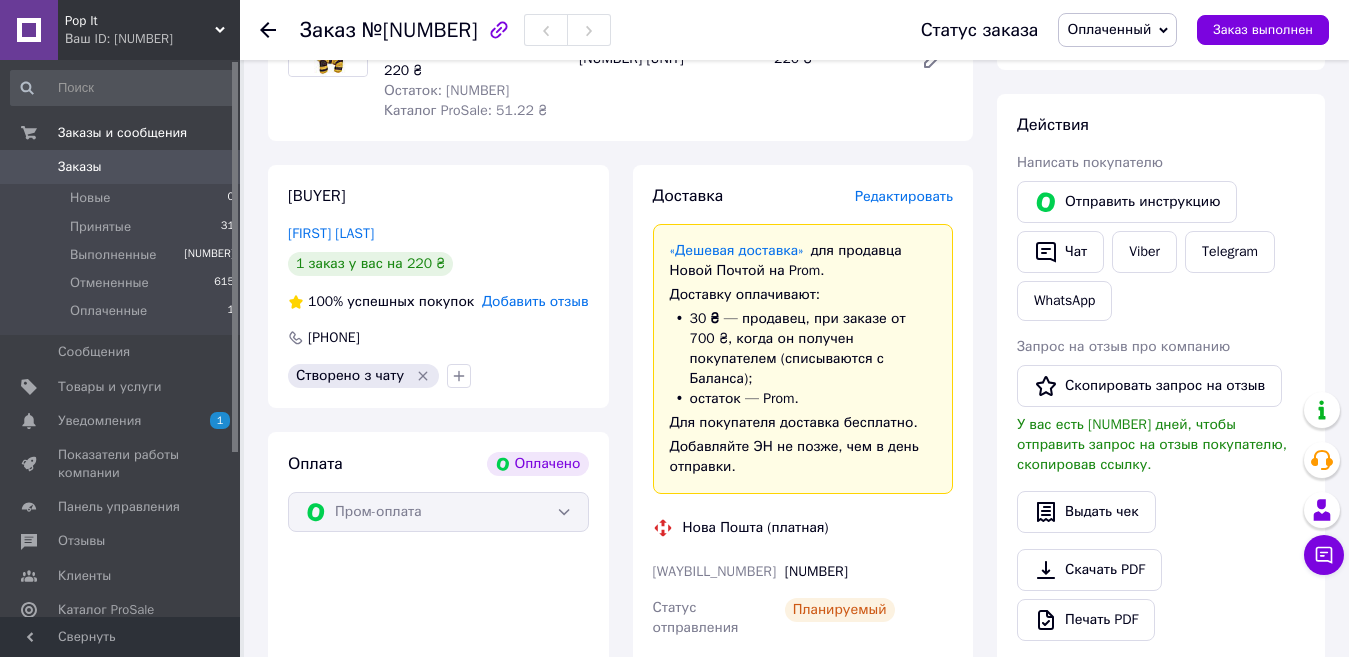 scroll, scrollTop: 0, scrollLeft: 0, axis: both 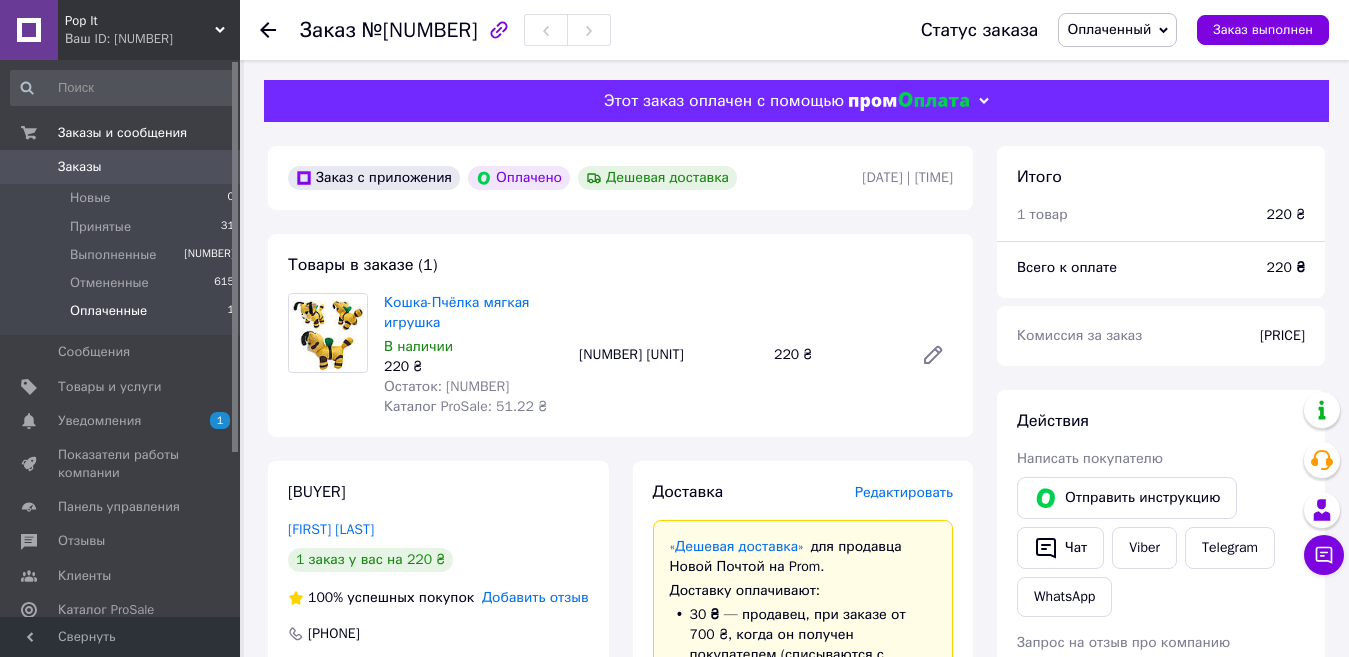click on "Оплаченные 1" at bounding box center (123, 316) 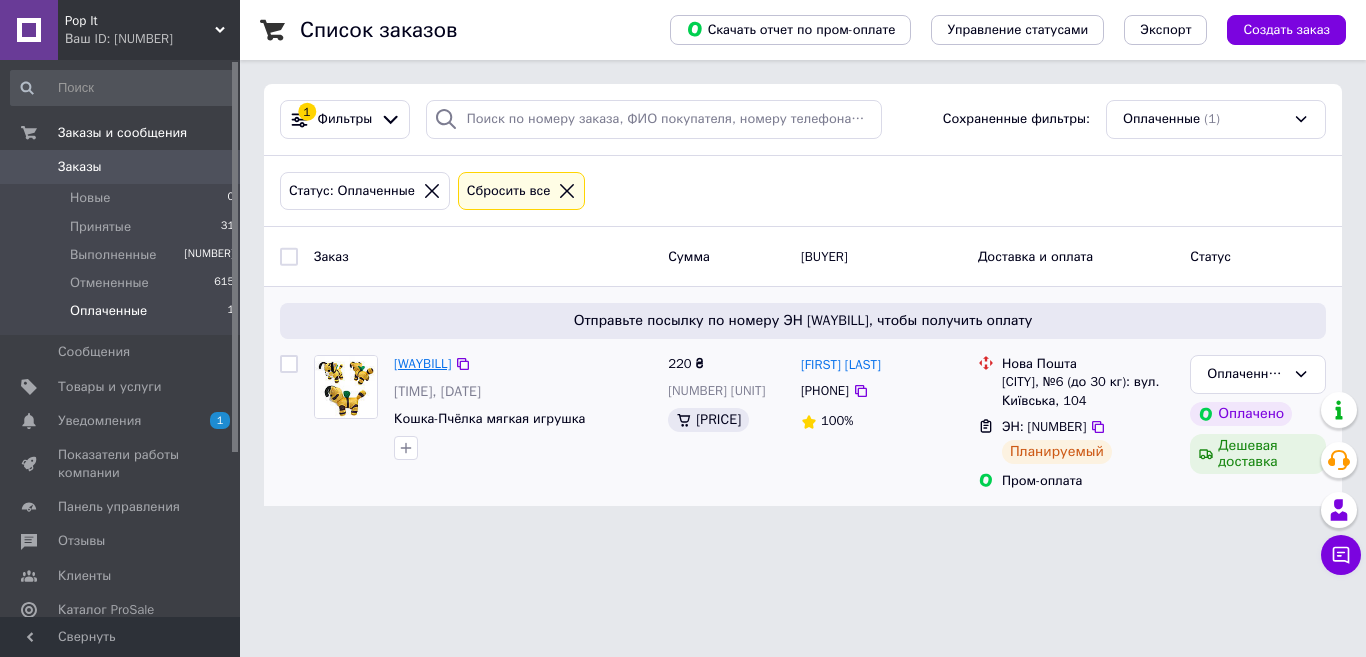 click on "[WAYBILL]" at bounding box center [422, 363] 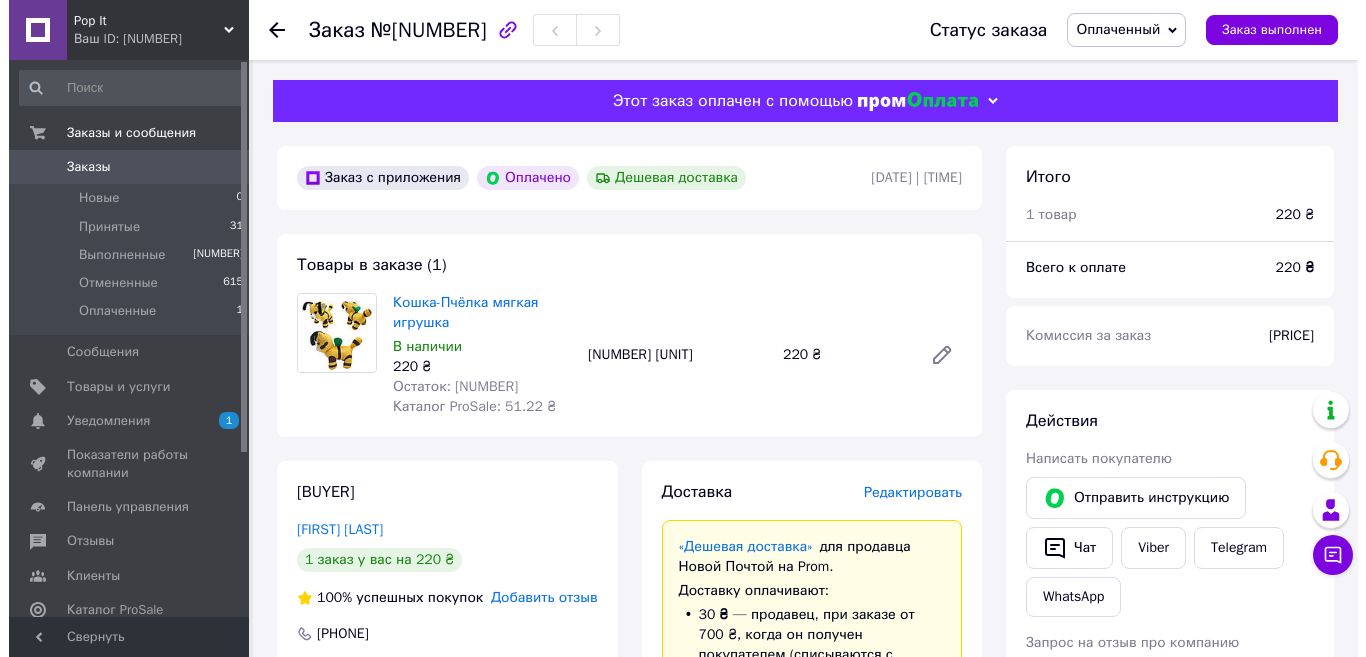 scroll, scrollTop: 200, scrollLeft: 0, axis: vertical 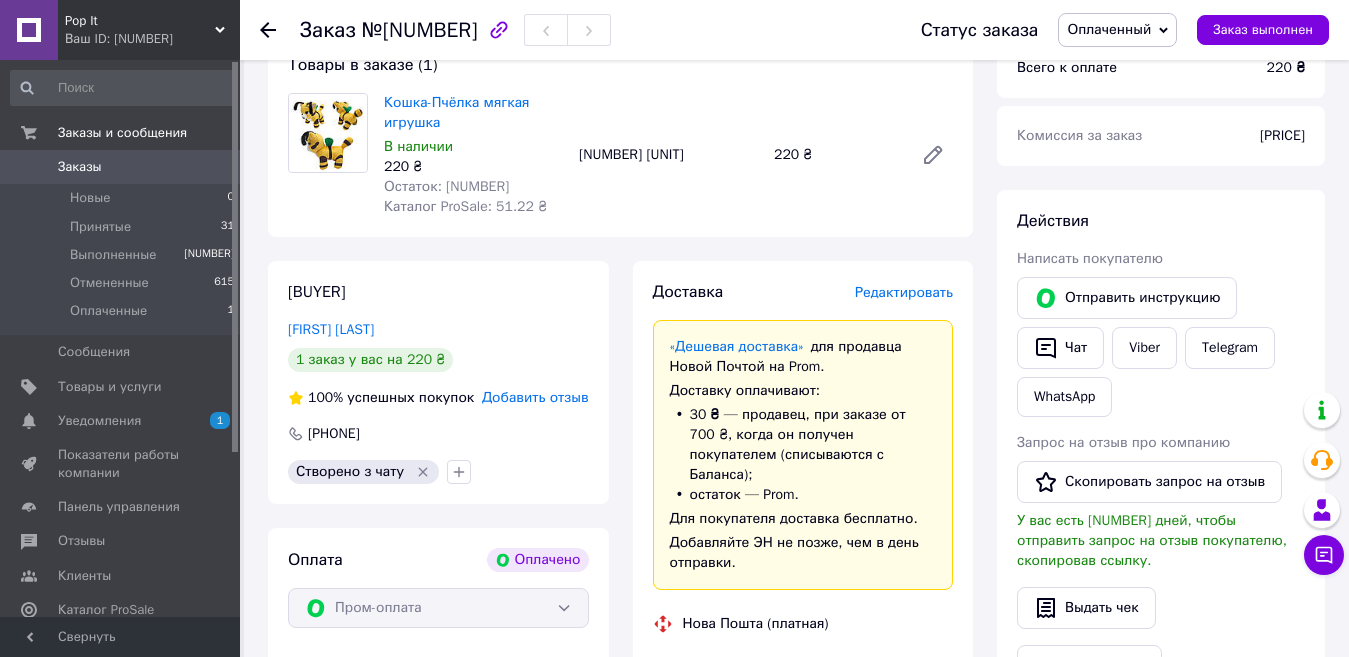 click on "Редактировать" at bounding box center [904, 292] 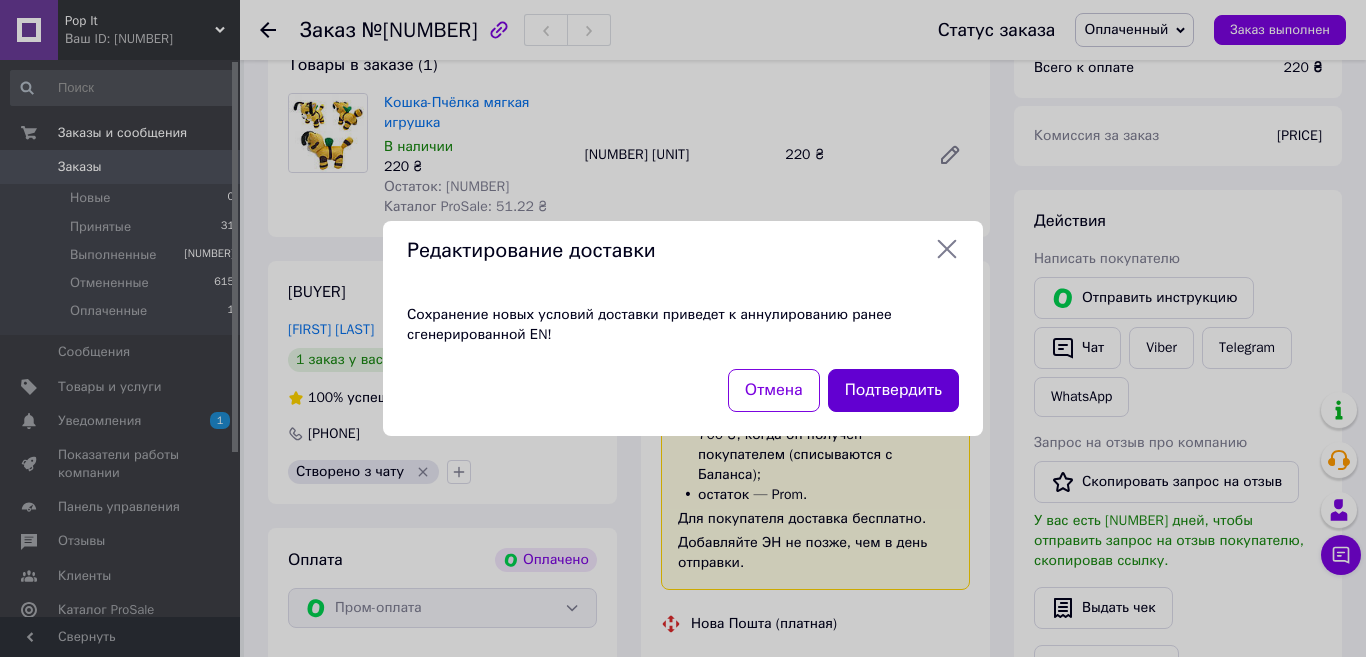 click on "Подтвердить" at bounding box center [893, 390] 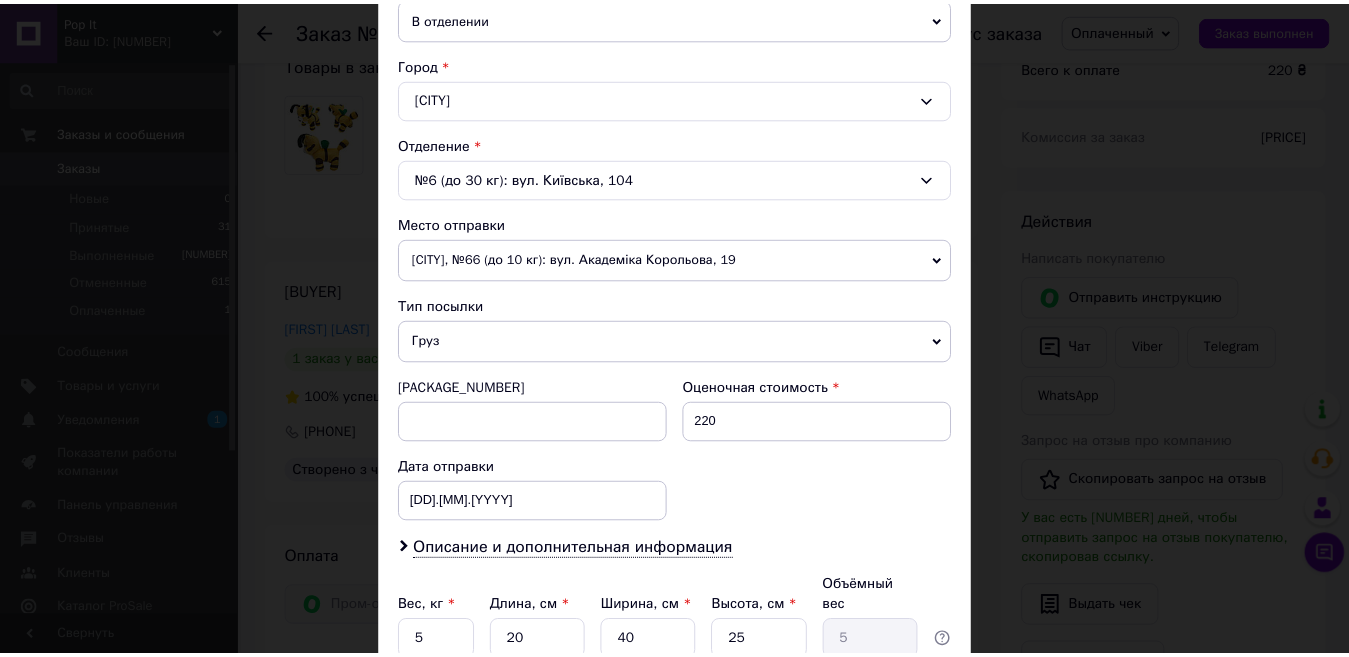 scroll, scrollTop: 671, scrollLeft: 0, axis: vertical 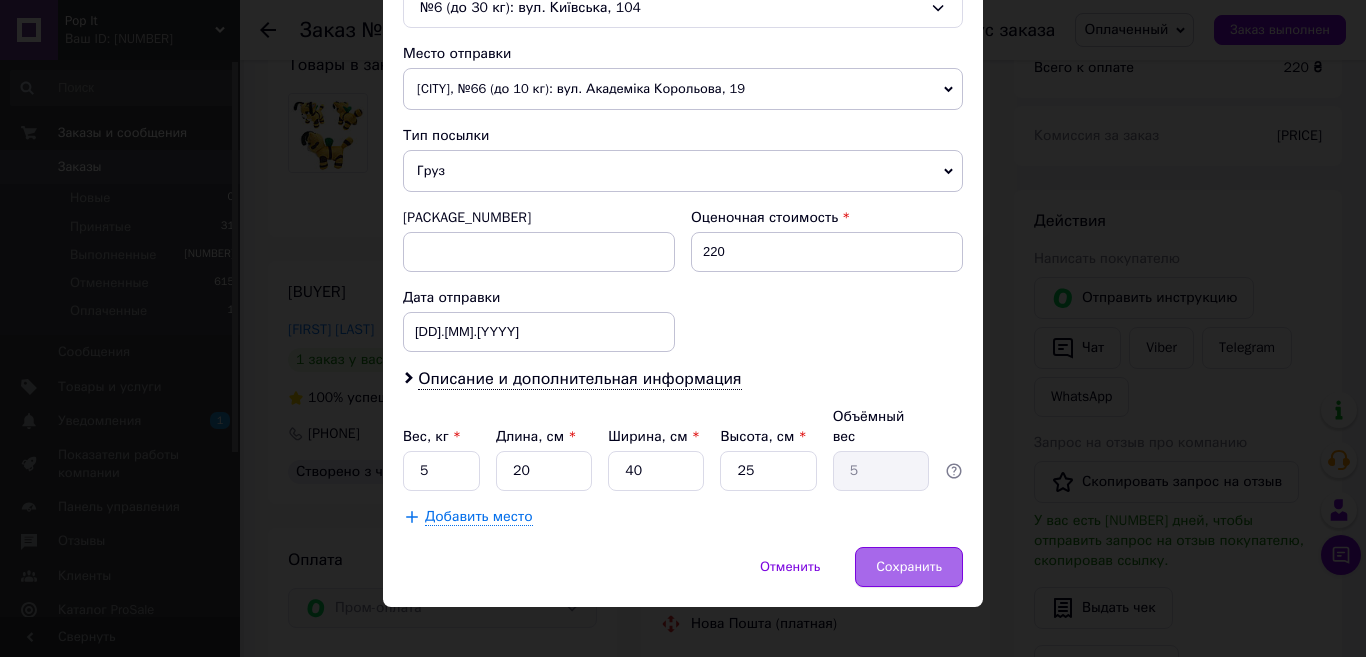 click on "Сохранить" at bounding box center [909, 567] 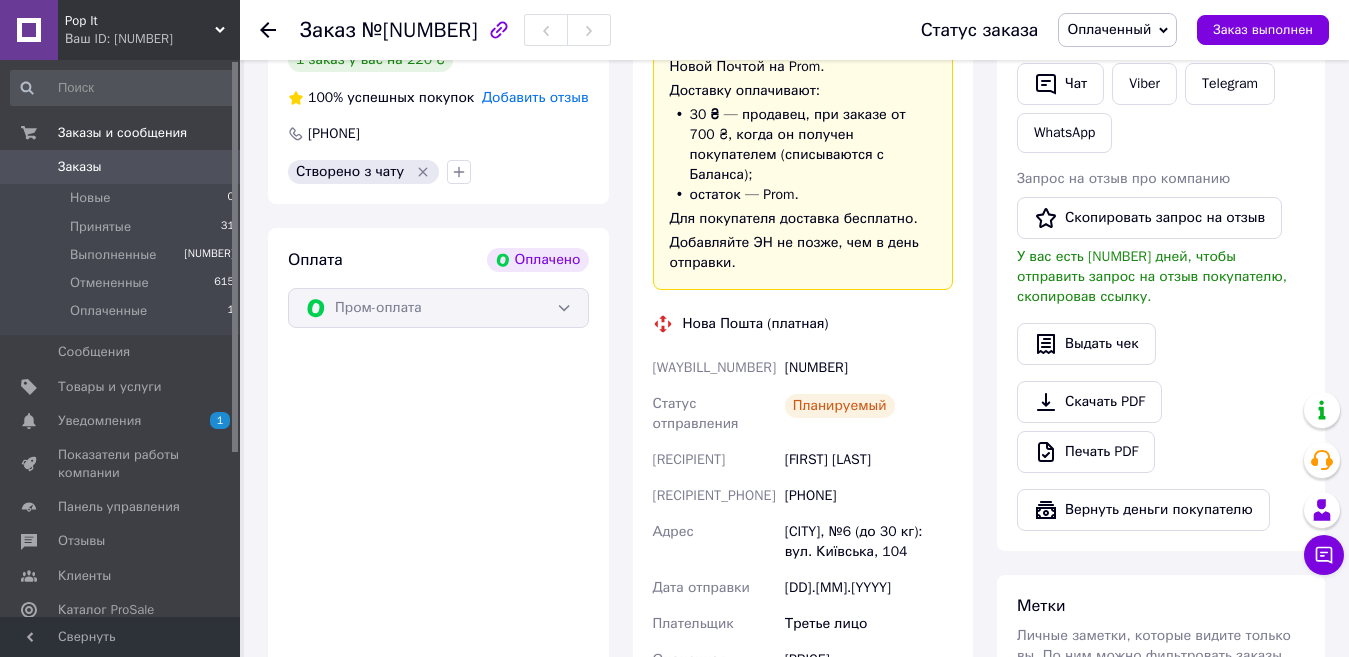 scroll, scrollTop: 100, scrollLeft: 0, axis: vertical 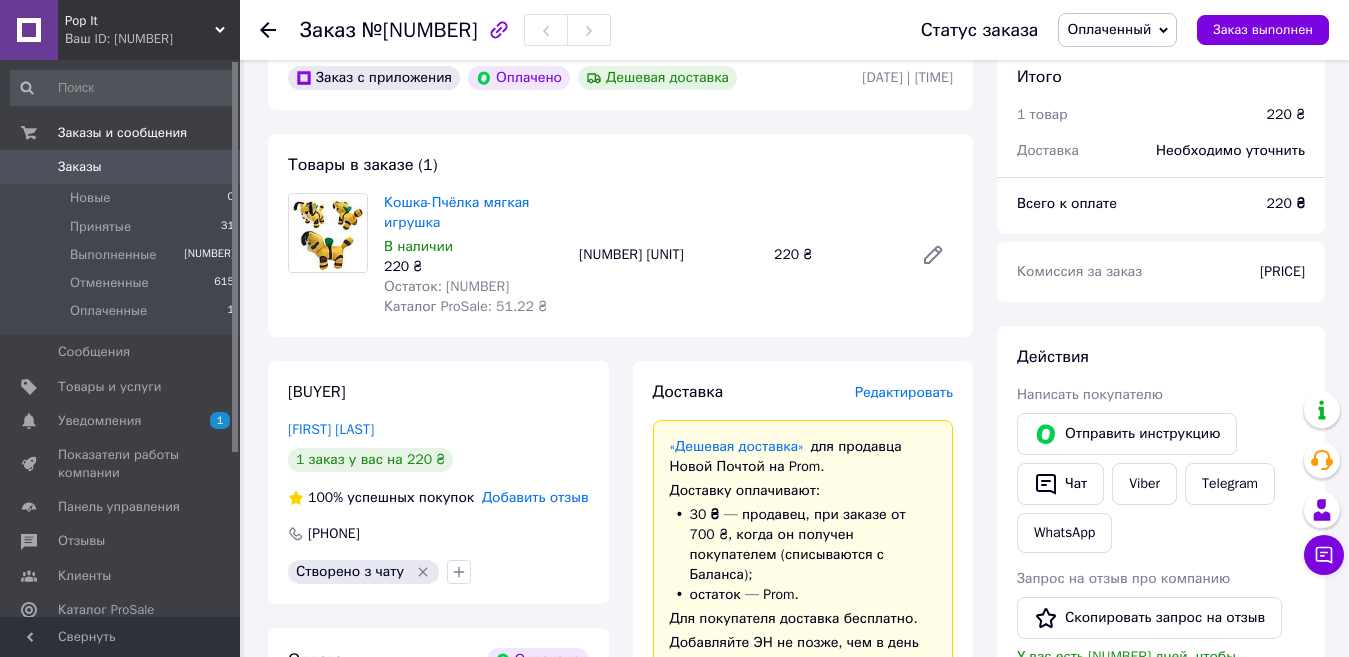 click on "[ORDER_STATUS]" at bounding box center [1109, 29] 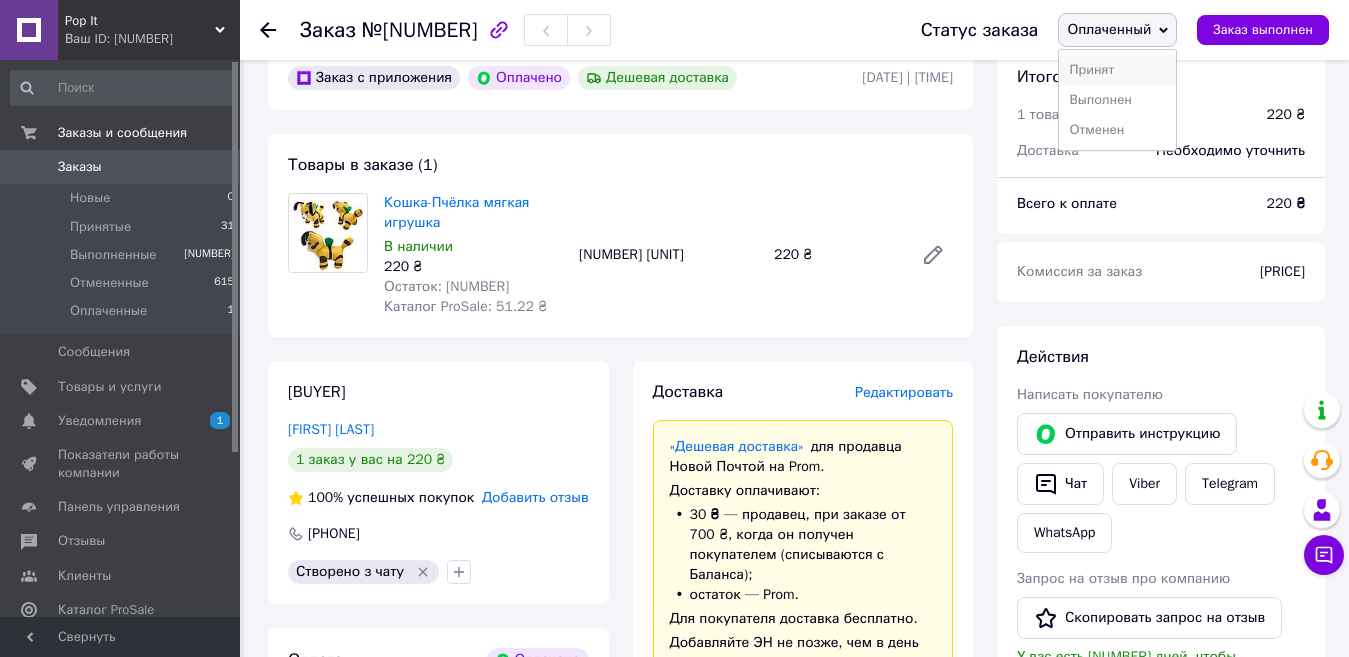 click on "Принят" at bounding box center (1117, 70) 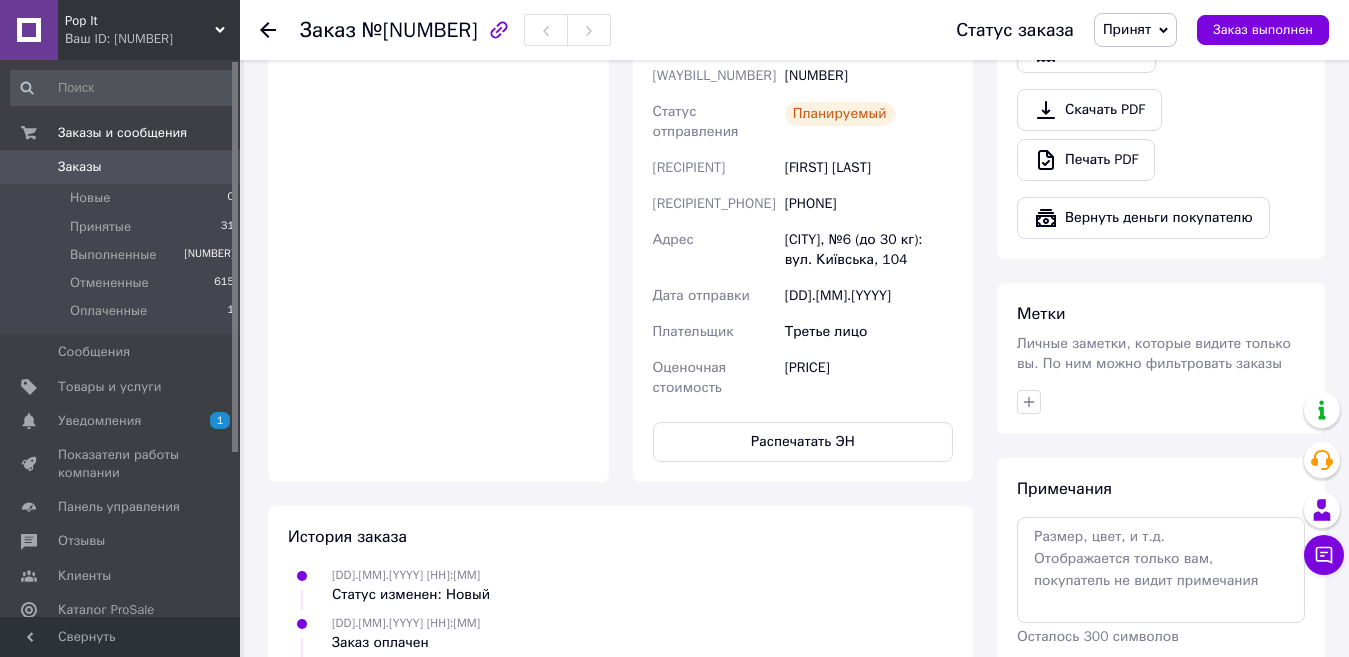 scroll, scrollTop: 492, scrollLeft: 0, axis: vertical 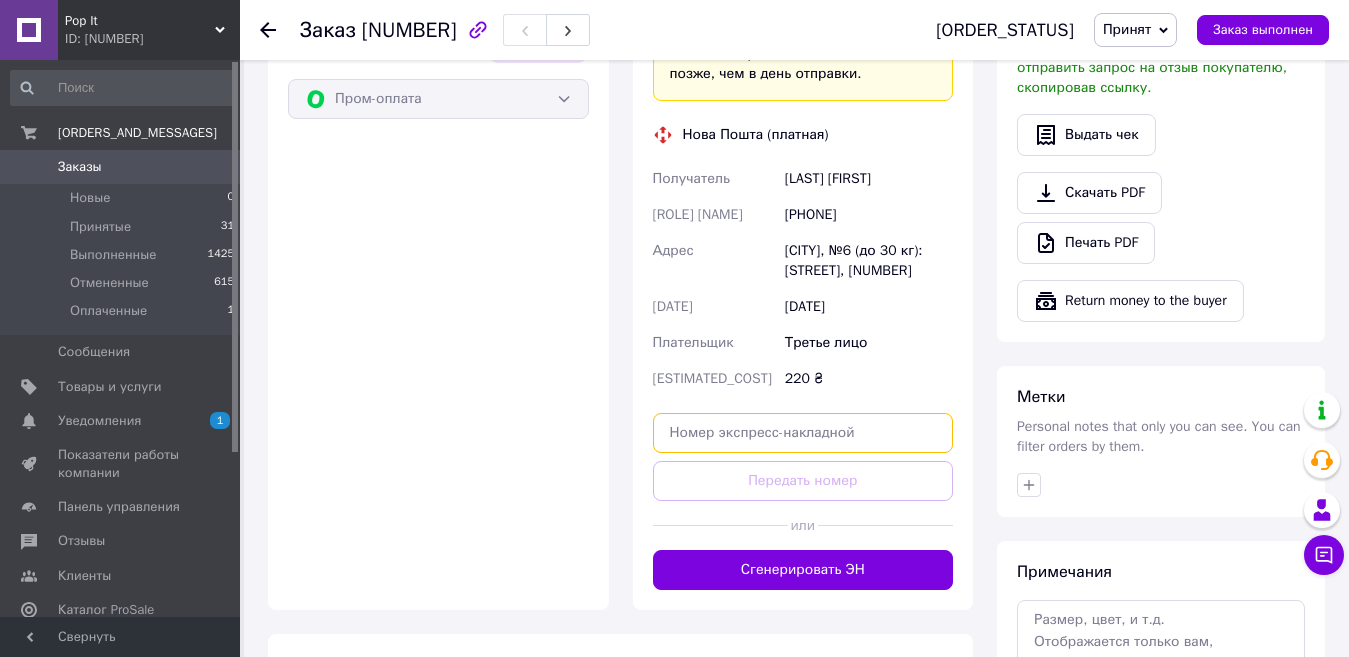 click at bounding box center (803, 433) 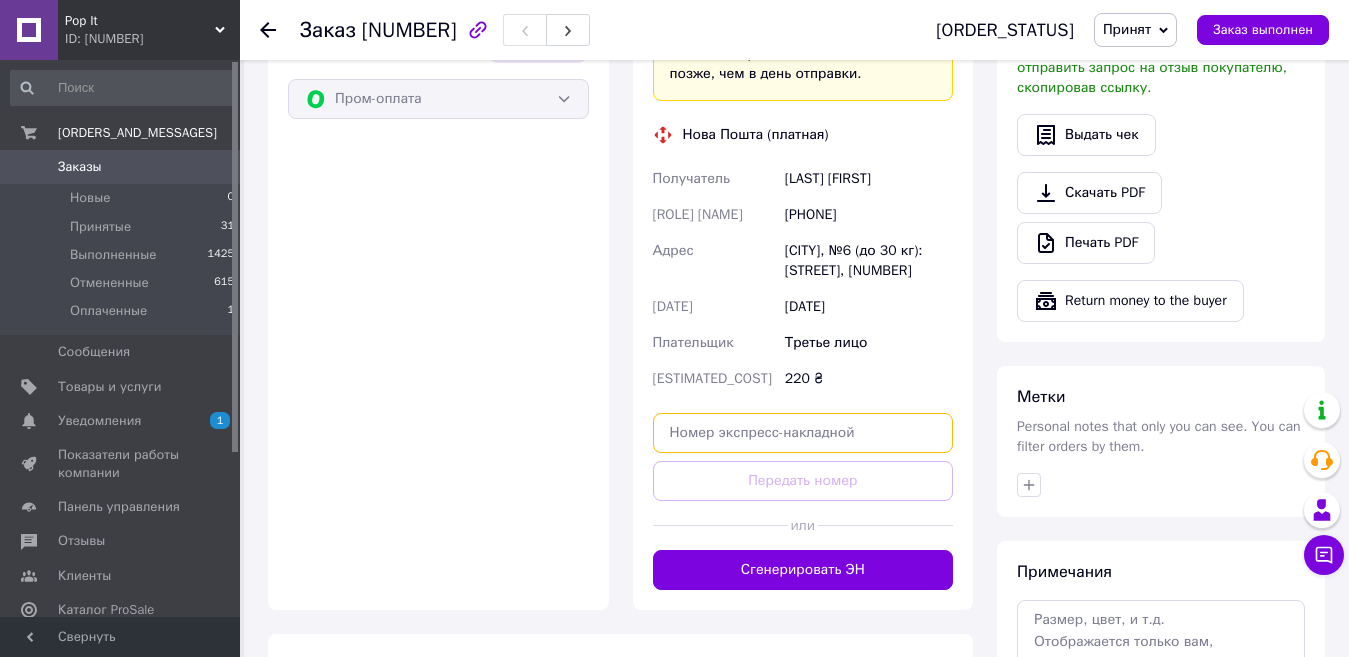 paste on "[NUMBER]" 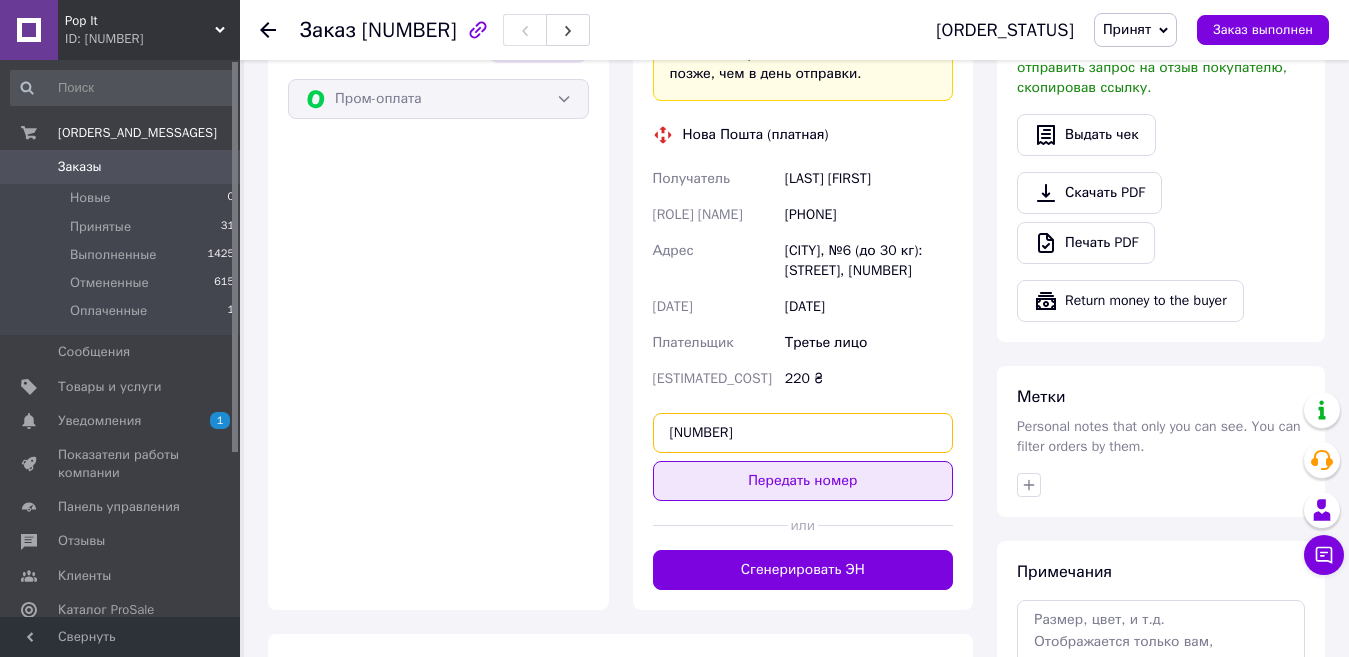type on "[NUMBER]" 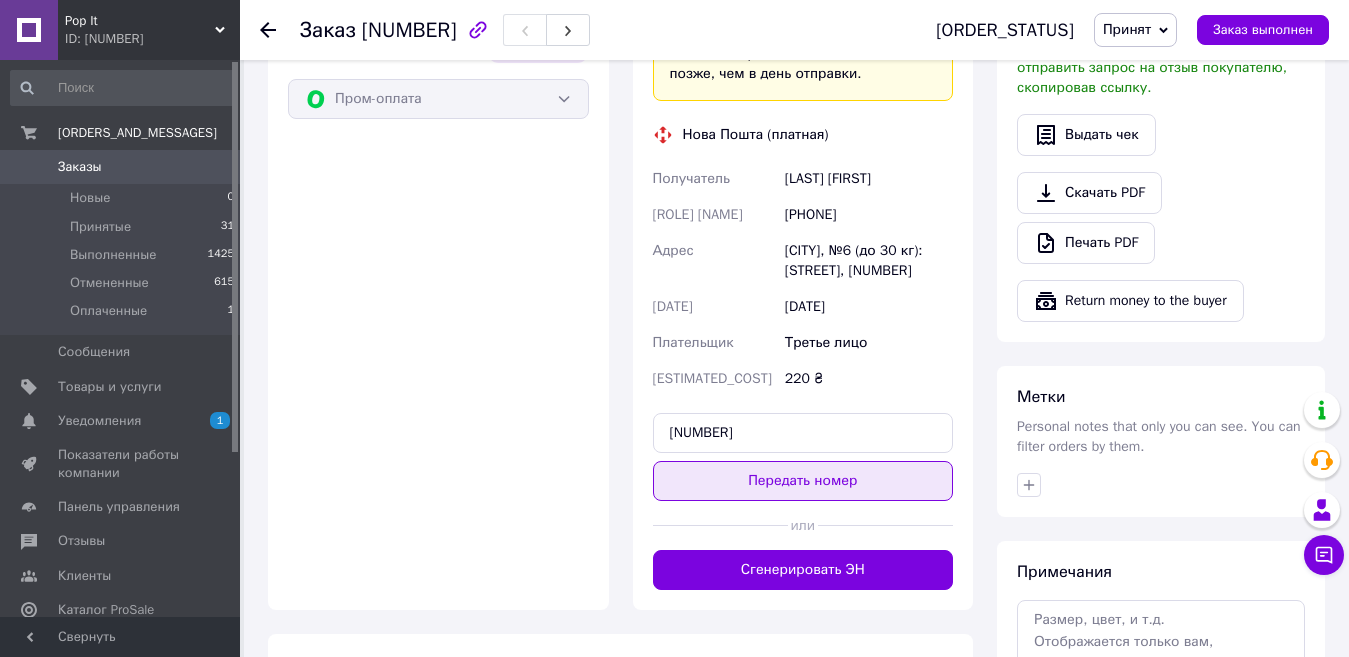 click on "Передать номер" at bounding box center [803, 481] 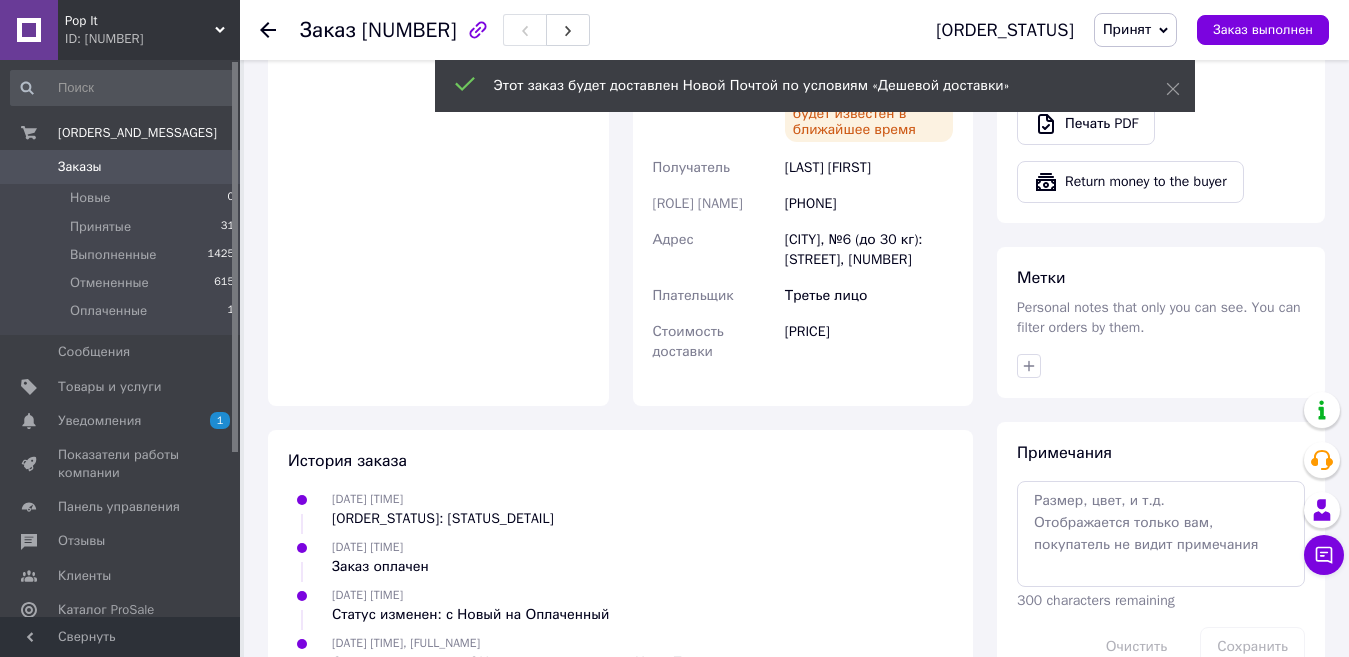 scroll, scrollTop: 628, scrollLeft: 0, axis: vertical 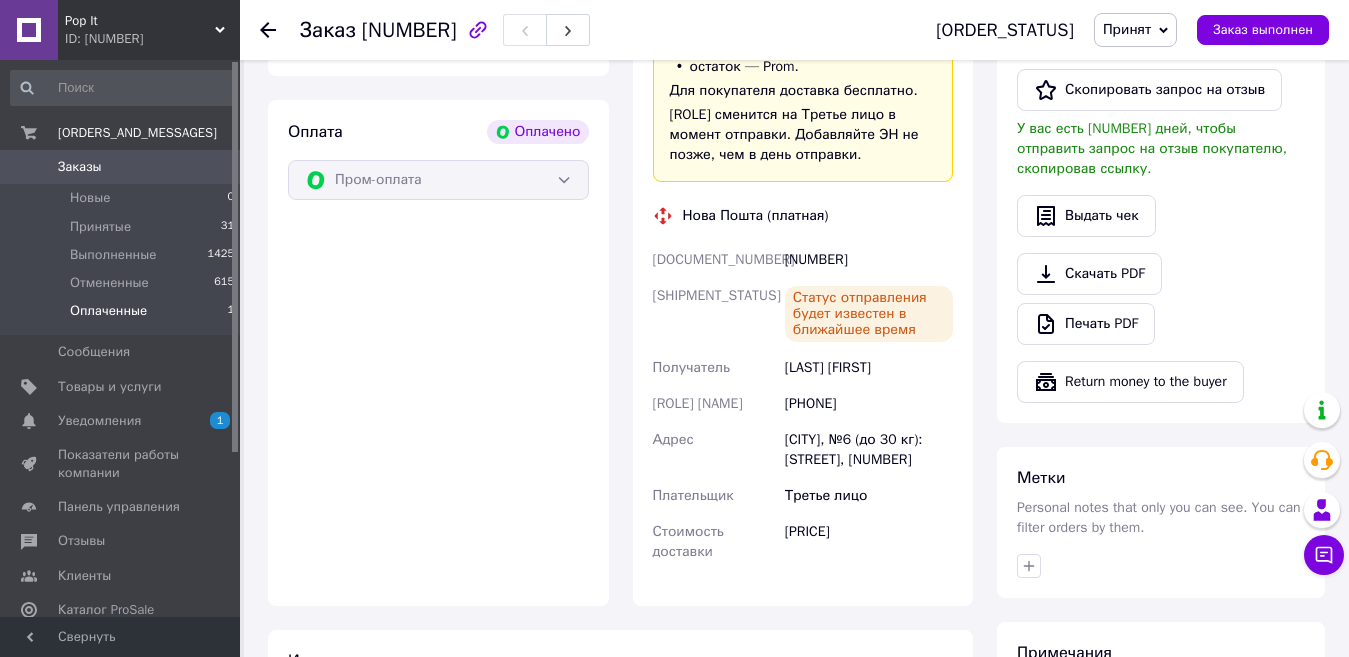 click on "Оплаченные 1" at bounding box center (123, 316) 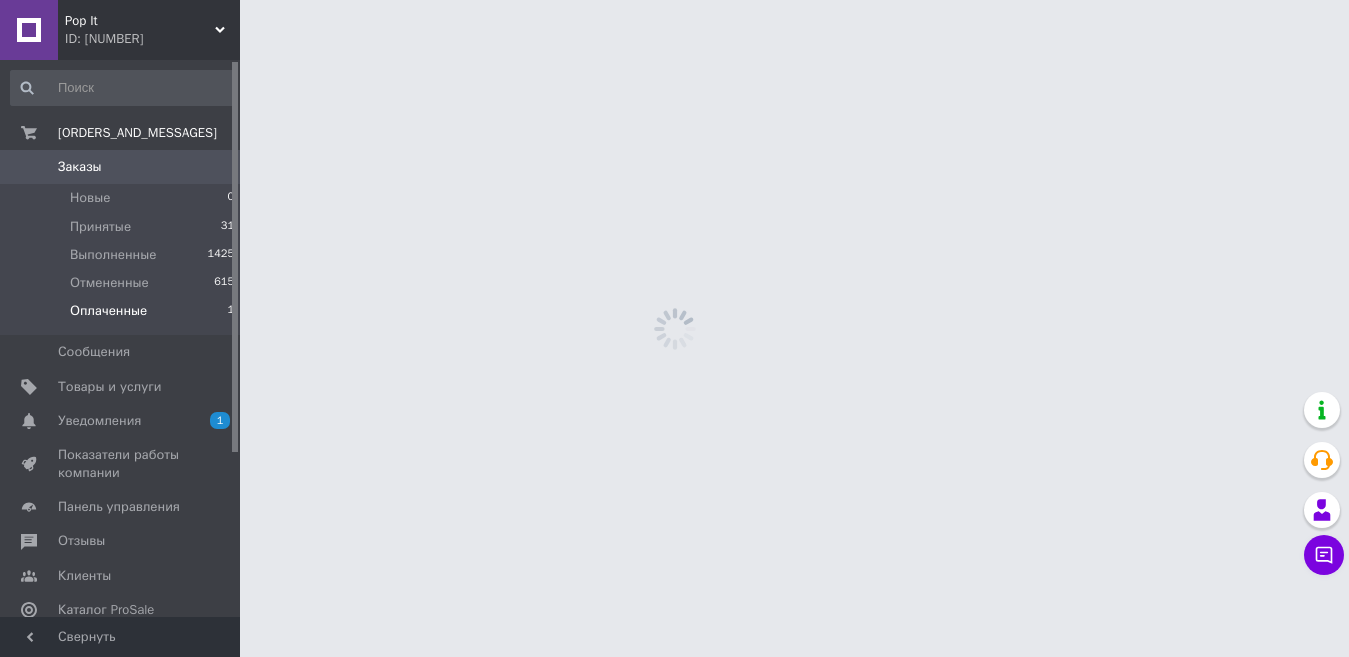 scroll, scrollTop: 0, scrollLeft: 0, axis: both 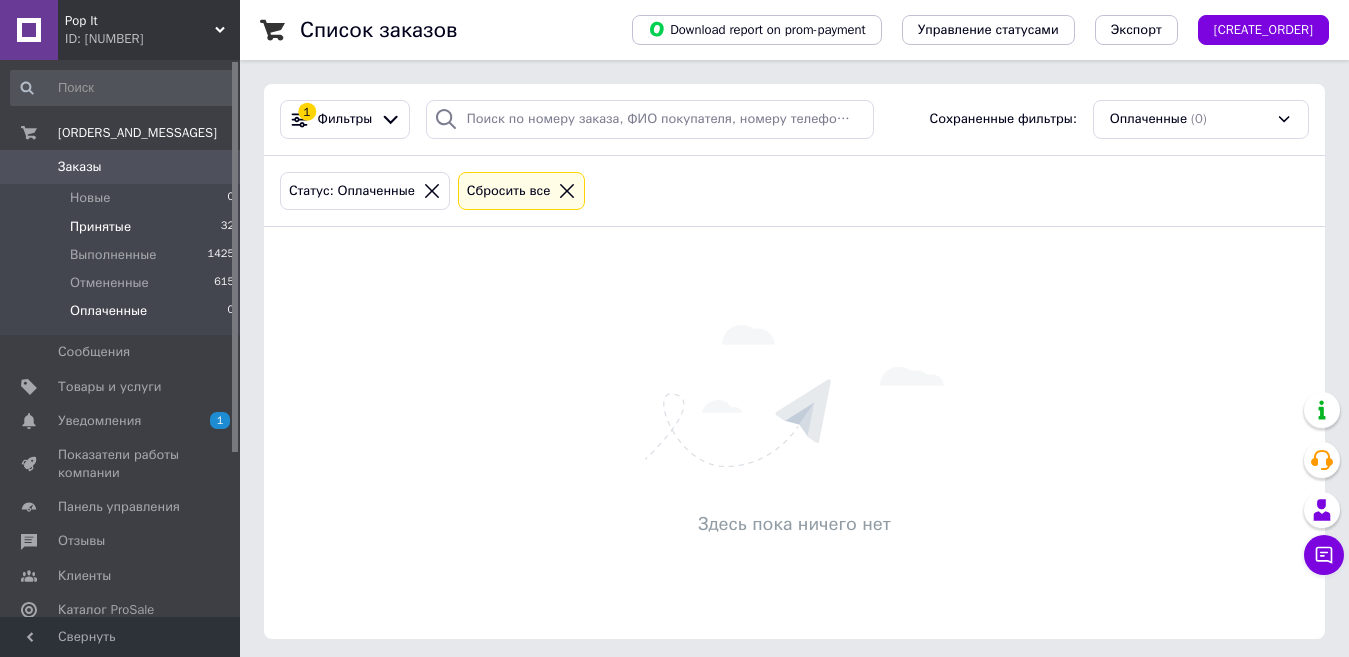 click on "Принятые" at bounding box center [90, 198] 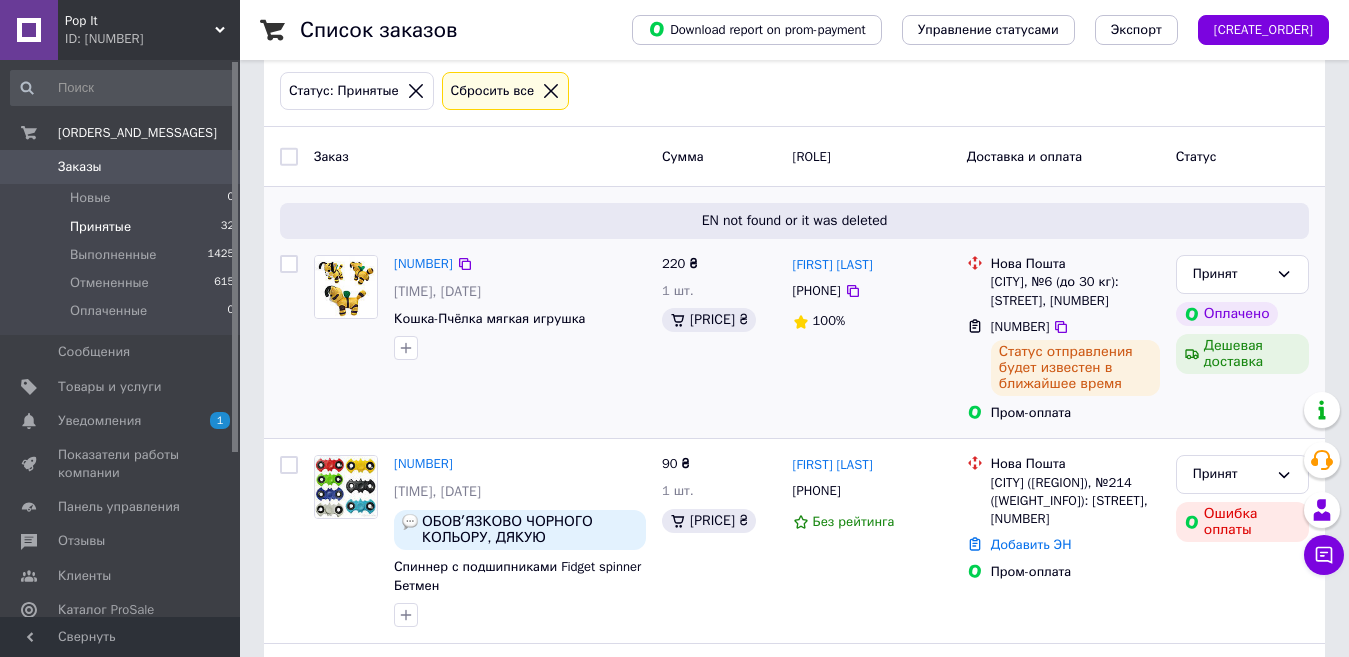scroll, scrollTop: 0, scrollLeft: 0, axis: both 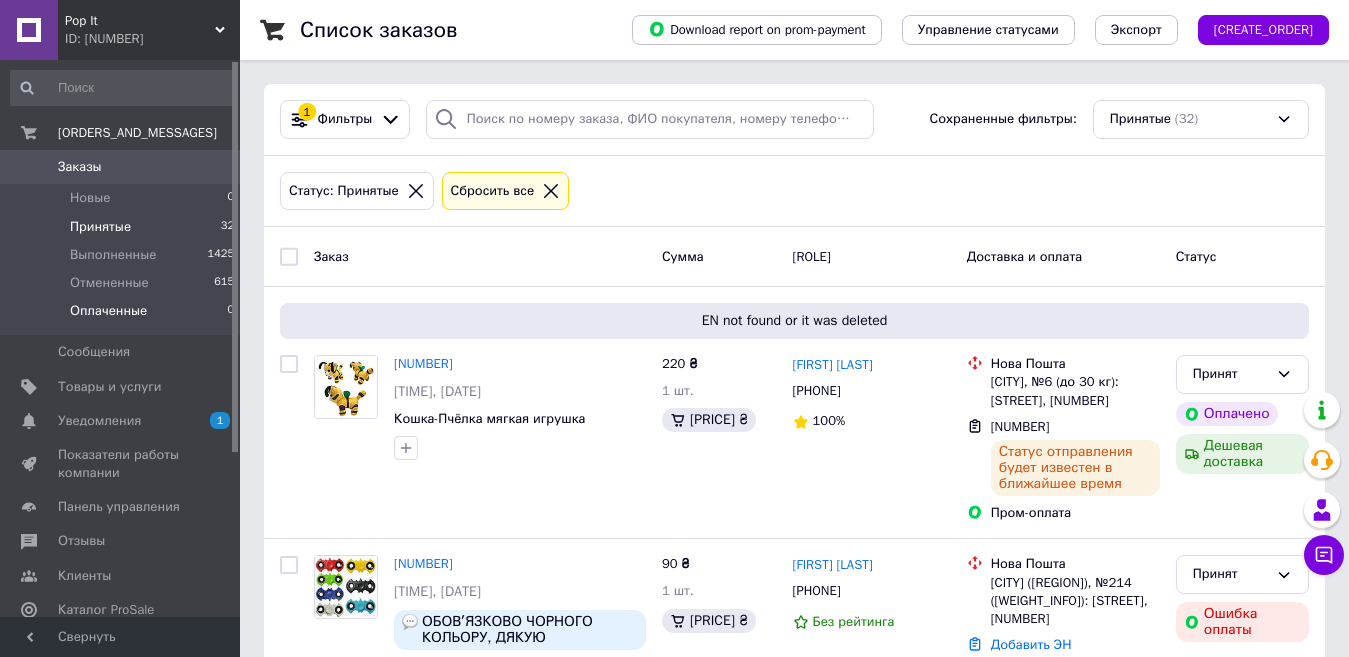 click on "Оплаченные" at bounding box center (90, 198) 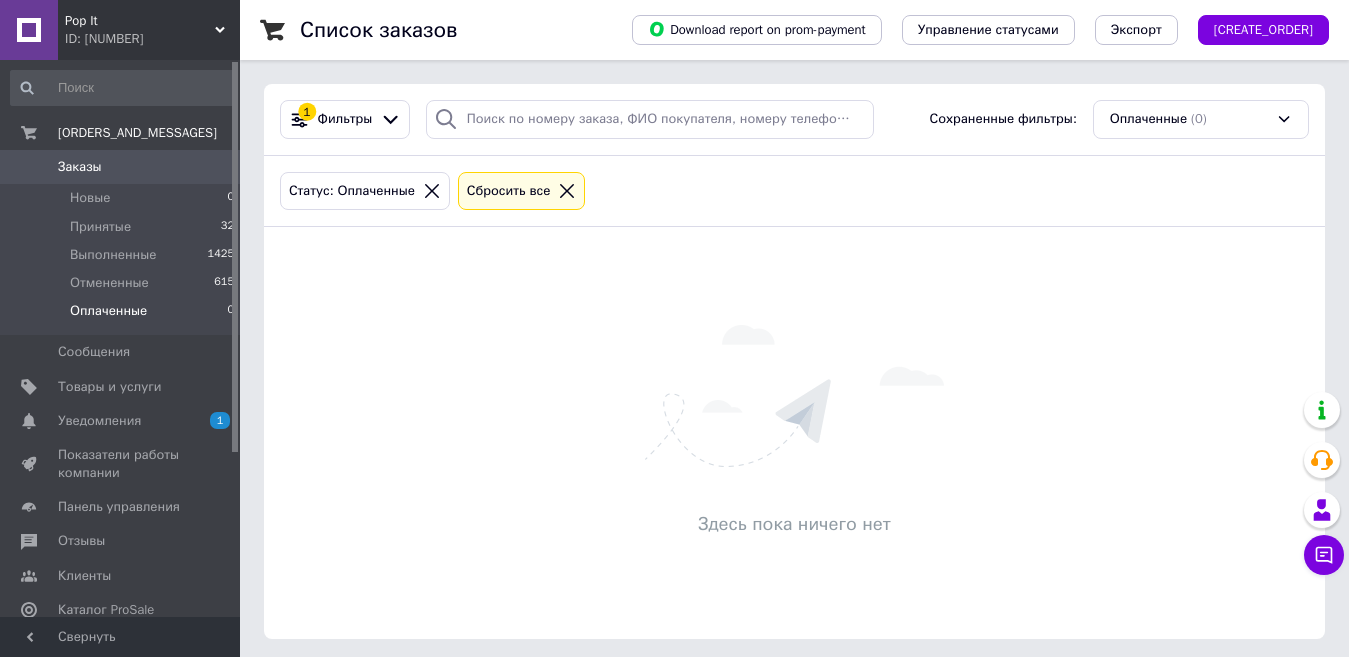 click on "Уведомления 1 0" at bounding box center [123, 421] 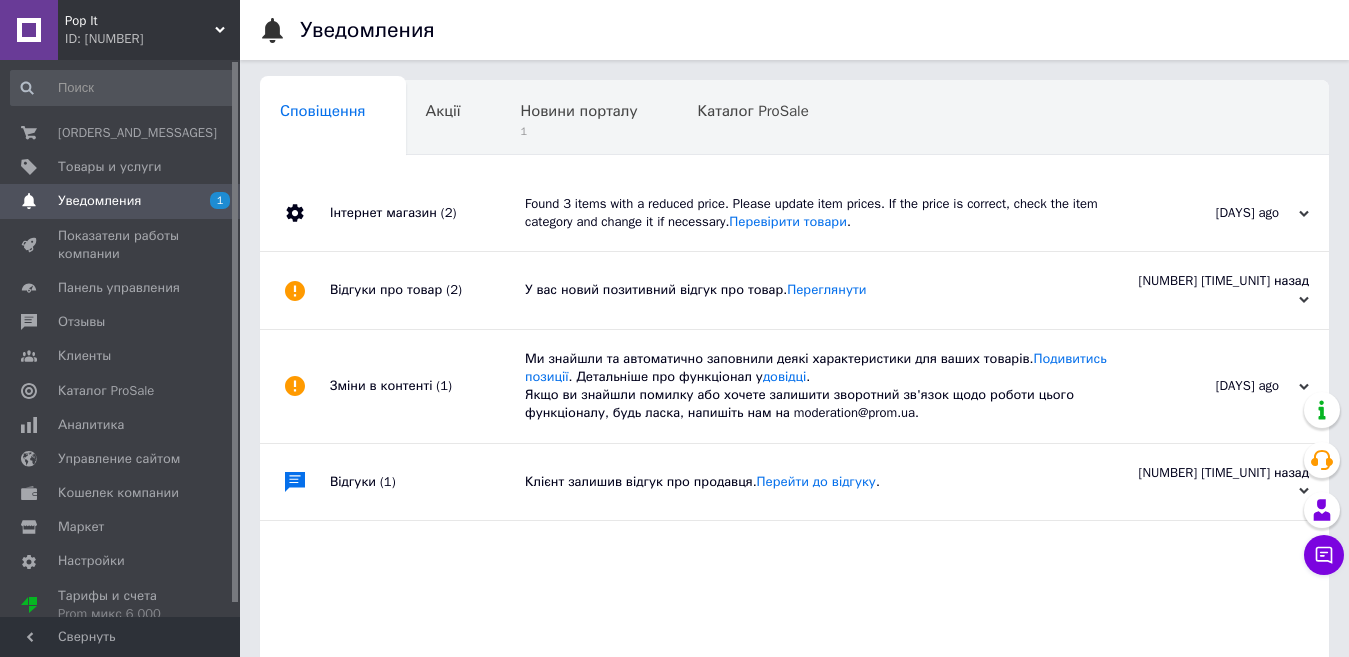 click on "Заказы и сообщения 0 0 Товары и услуги Уведомления 1 0 Показатели работы компании Панель управления Отзывы Клиенты Каталог ProSale Аналитика Управление сайтом Кошелек компании Маркет Настройки Тарифы и счета Prom микс 6 000" at bounding box center (123, 341) 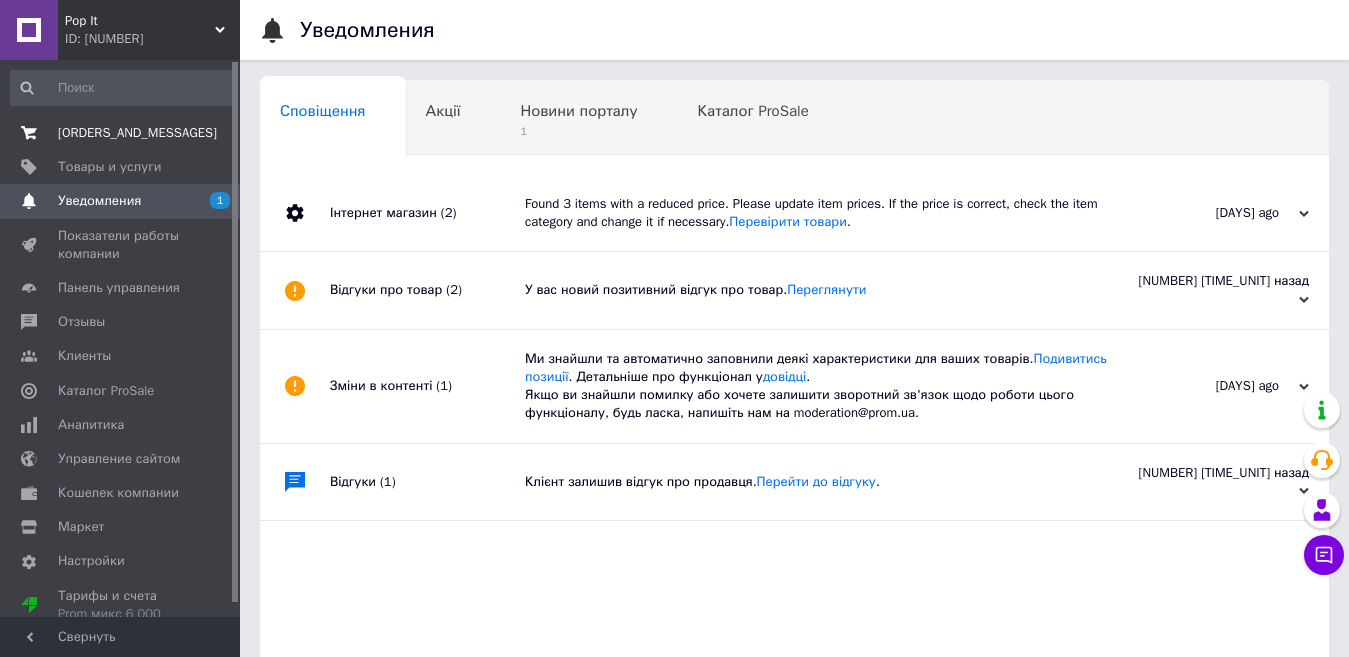 click on "[ORDERS_AND_MESSAGES]" at bounding box center (137, 133) 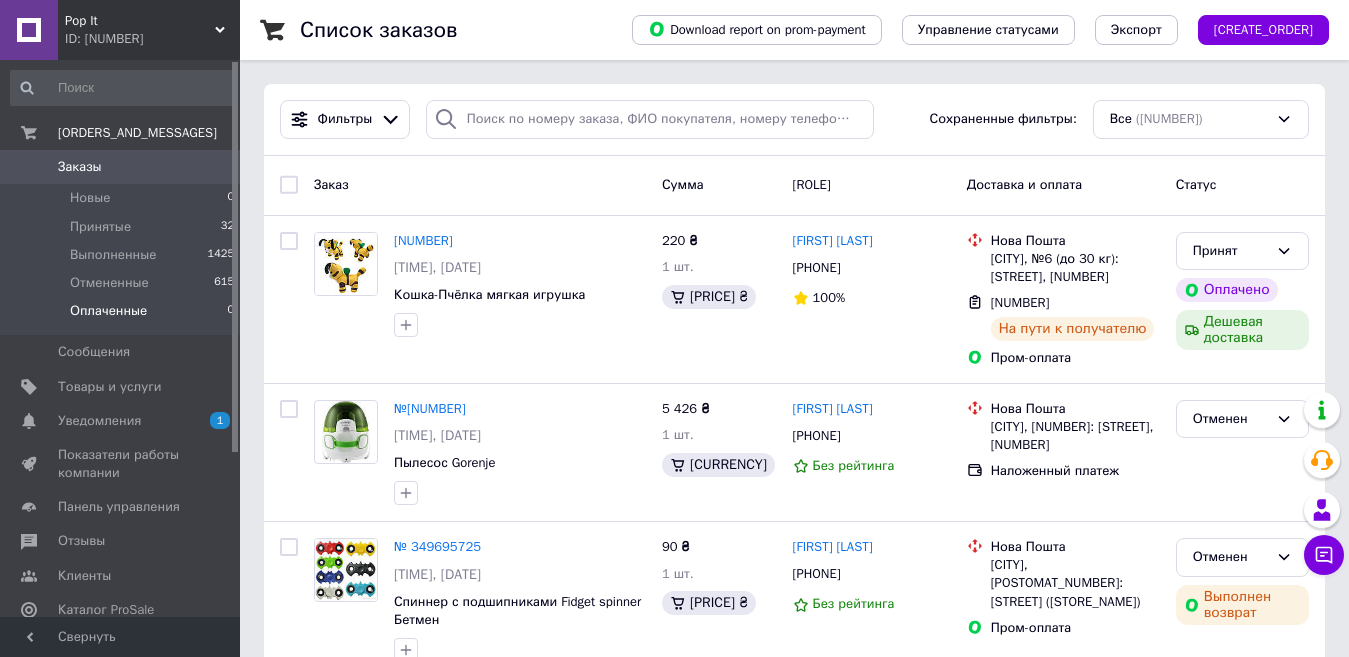 click on "Оплаченные 0" at bounding box center (123, 316) 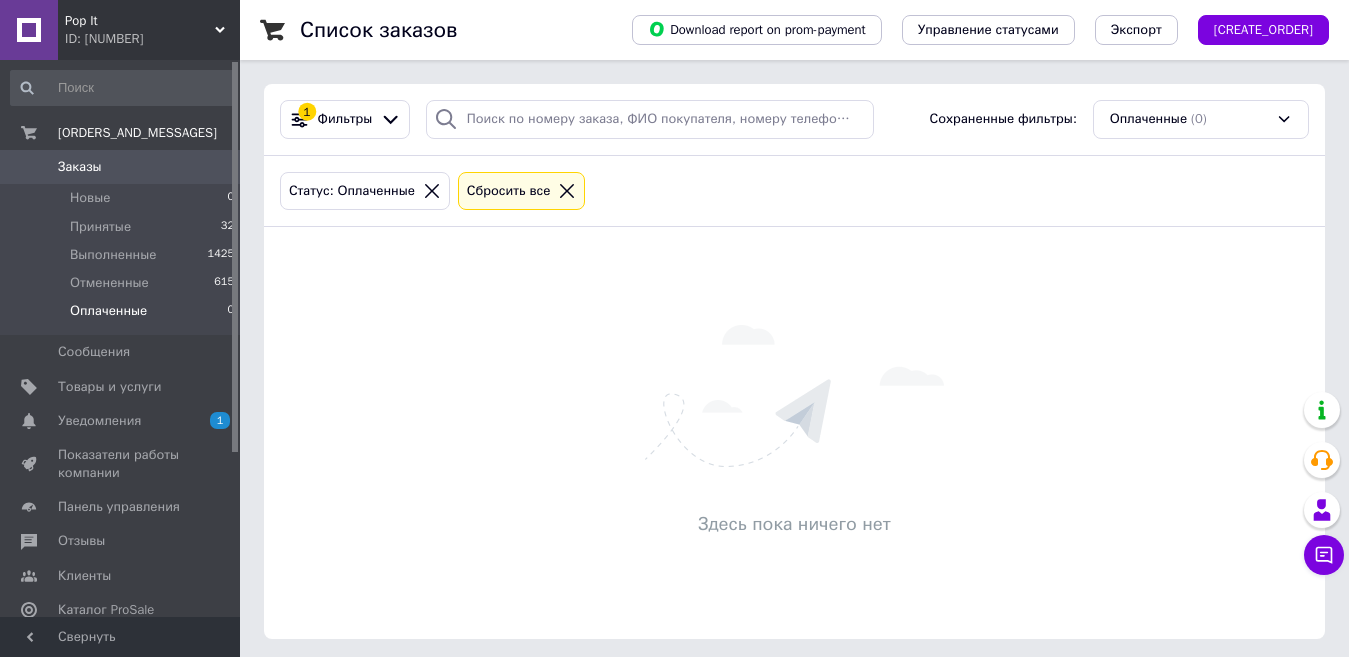 drag, startPoint x: 1109, startPoint y: 362, endPoint x: 944, endPoint y: 451, distance: 187.47267 